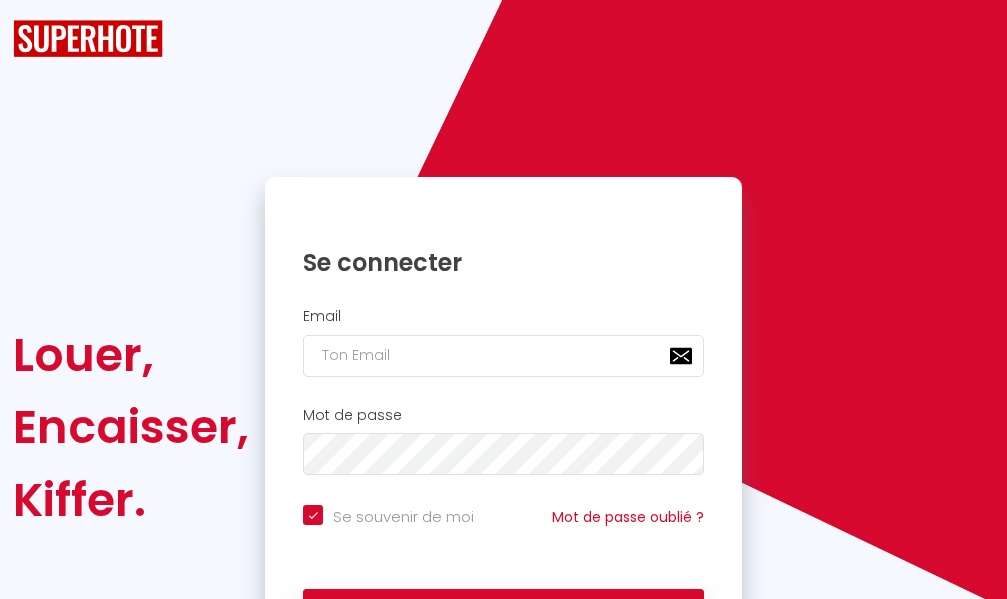 scroll, scrollTop: 0, scrollLeft: 0, axis: both 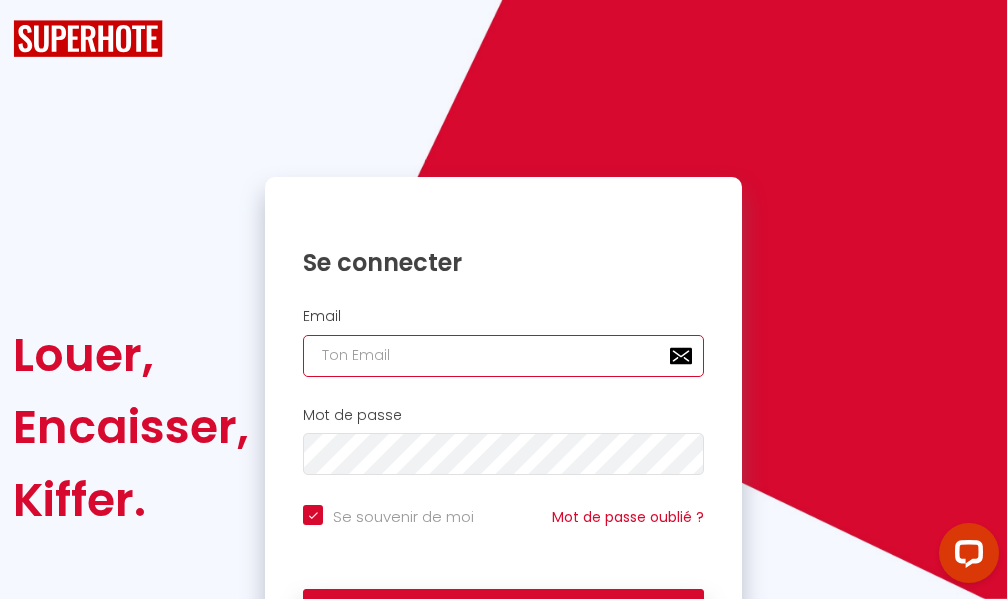 click at bounding box center [503, 356] 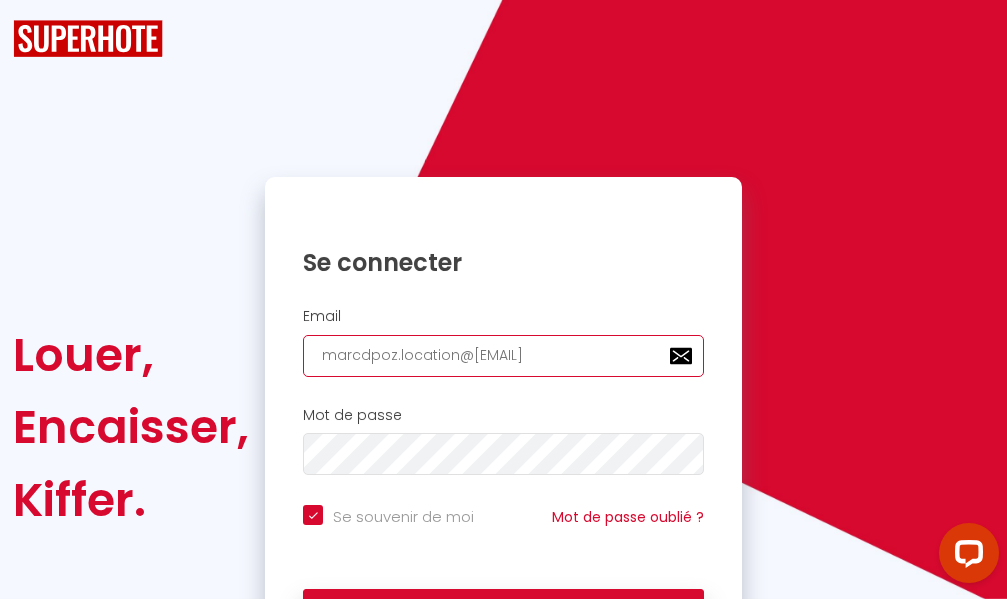 type on "marcdpoz.location@[EMAIL]" 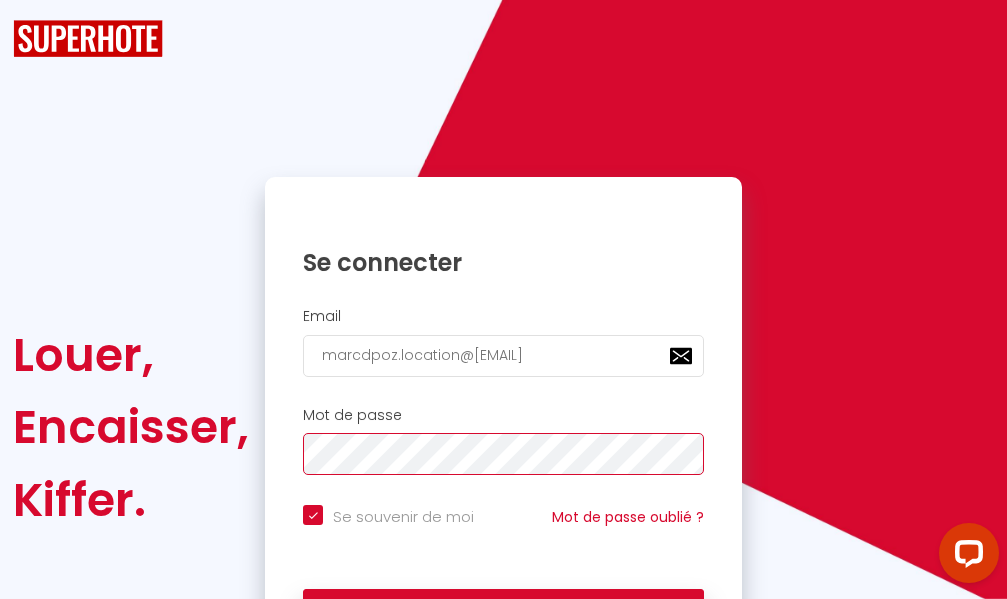 click on "Se connecter" at bounding box center [503, 614] 